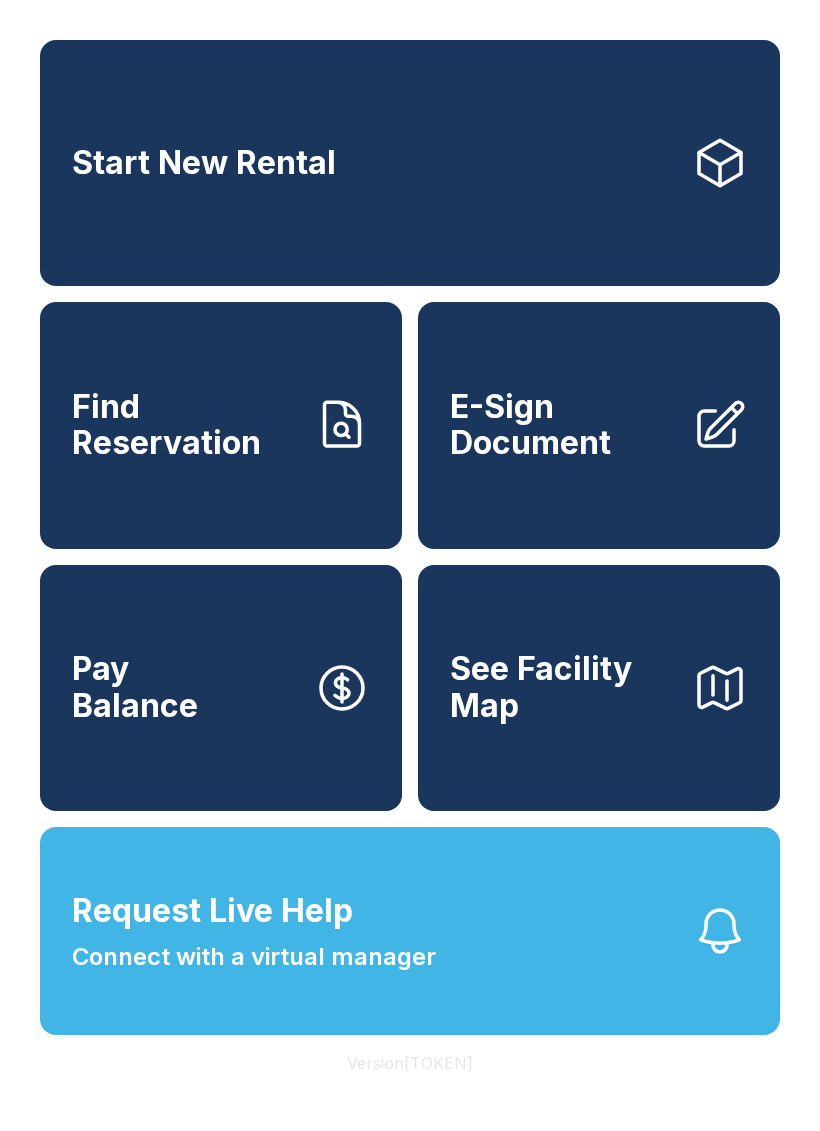 scroll, scrollTop: 0, scrollLeft: 0, axis: both 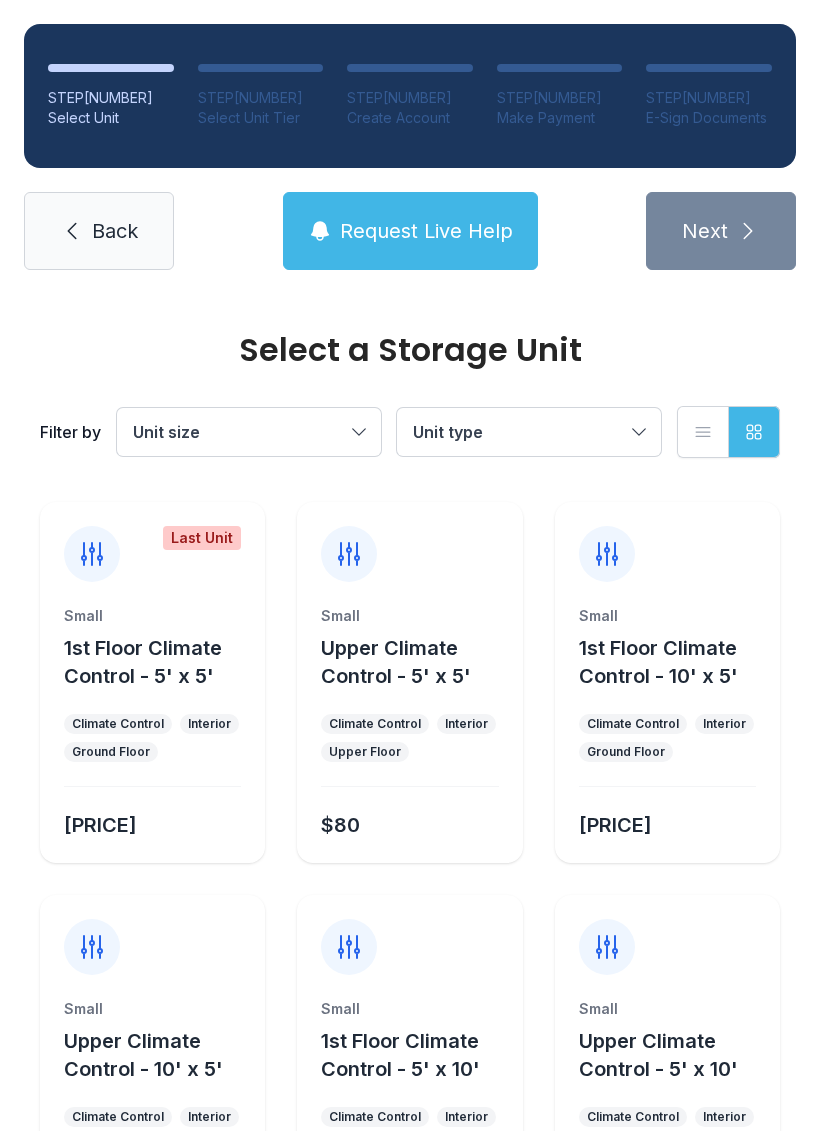 click on "Unit size" at bounding box center (239, 432) 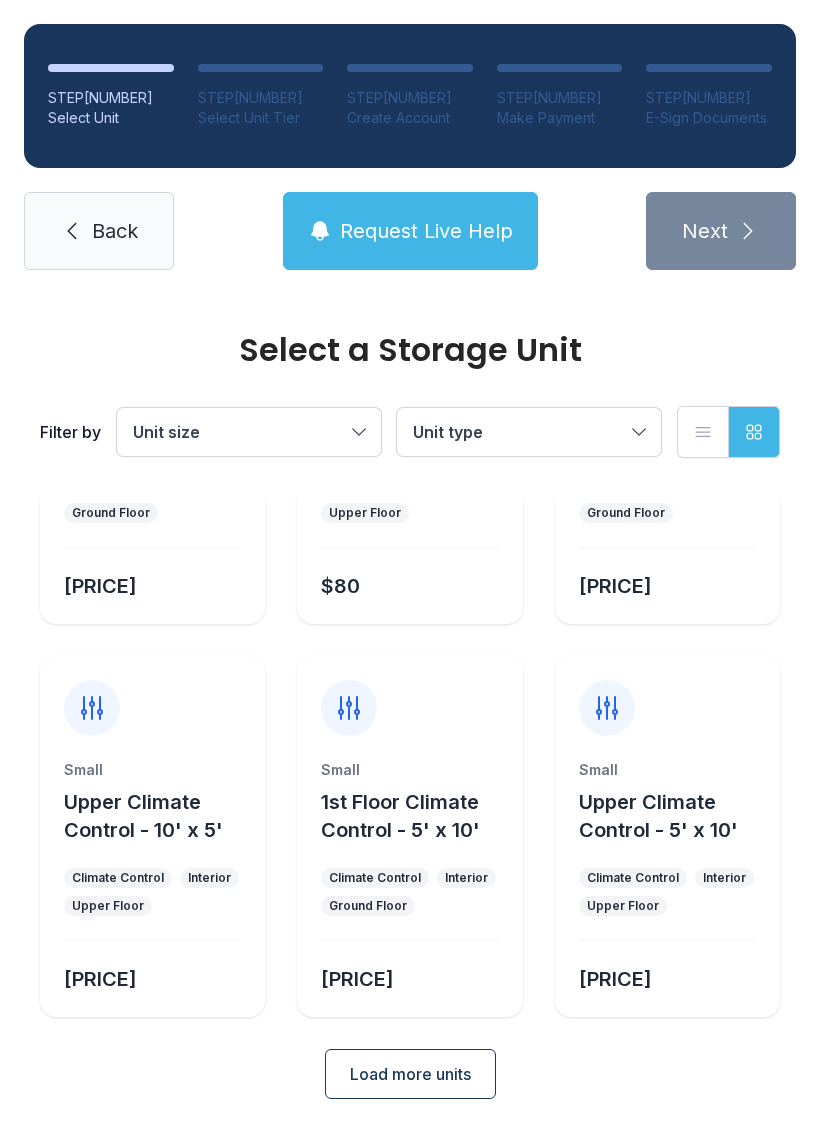 scroll, scrollTop: 238, scrollLeft: 0, axis: vertical 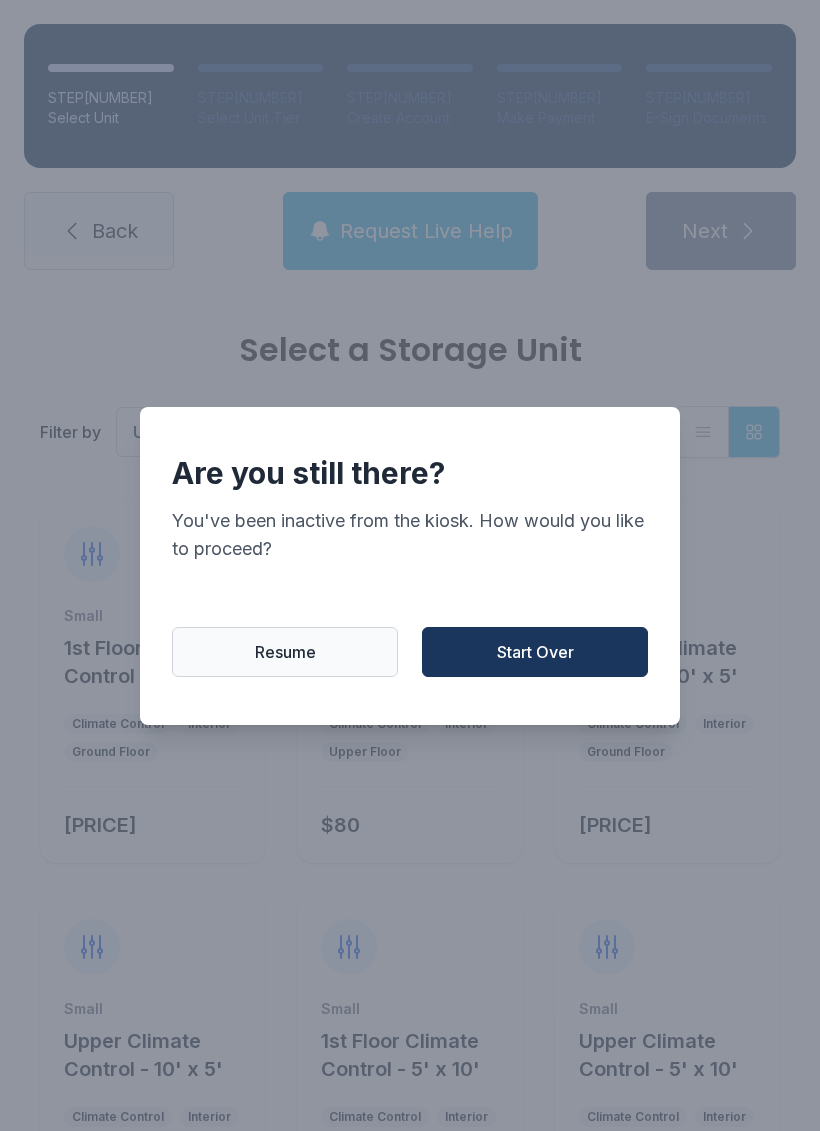 click on "Start Over" at bounding box center (535, 652) 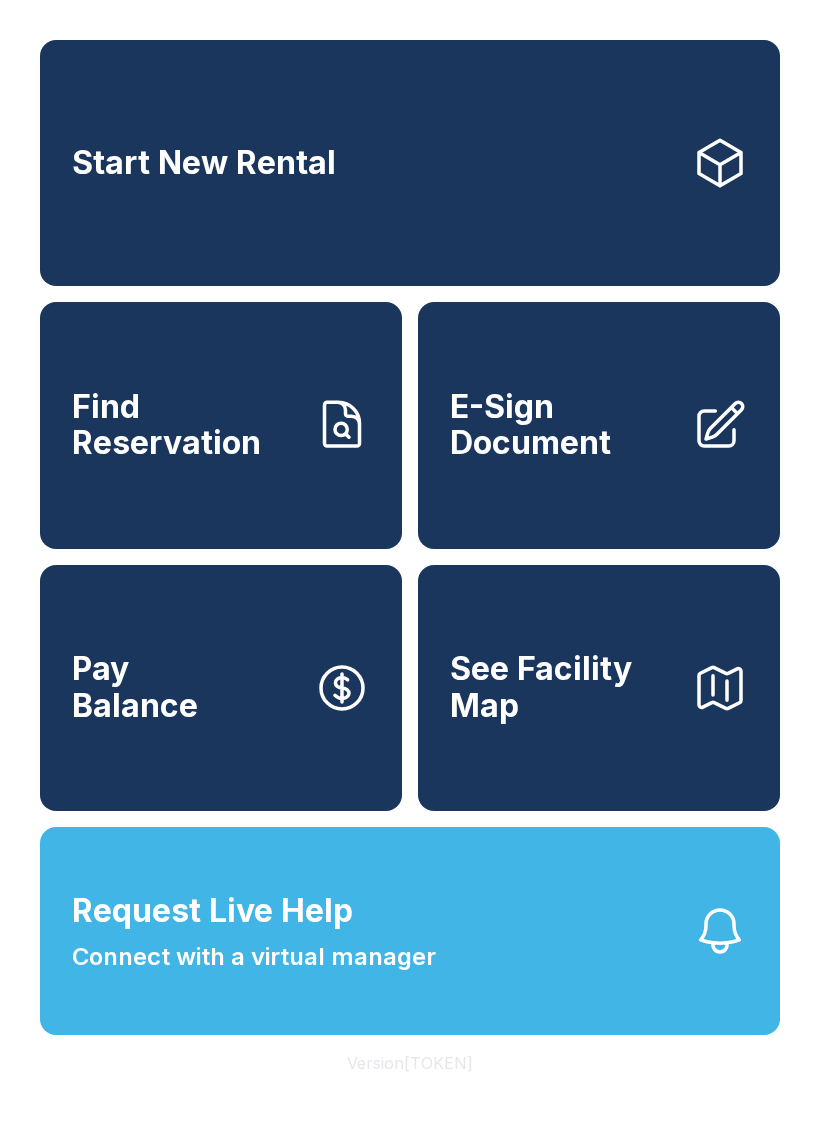click on "Start New Rental" at bounding box center (204, 163) 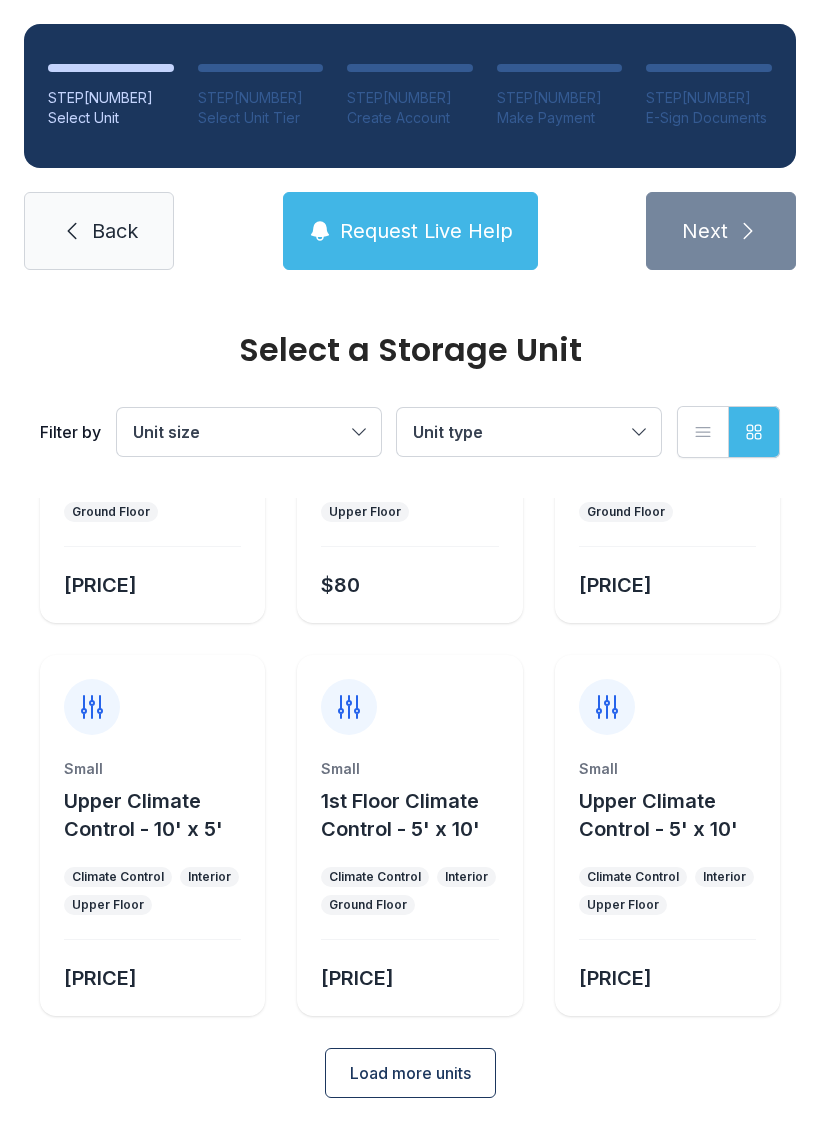 scroll, scrollTop: 238, scrollLeft: 0, axis: vertical 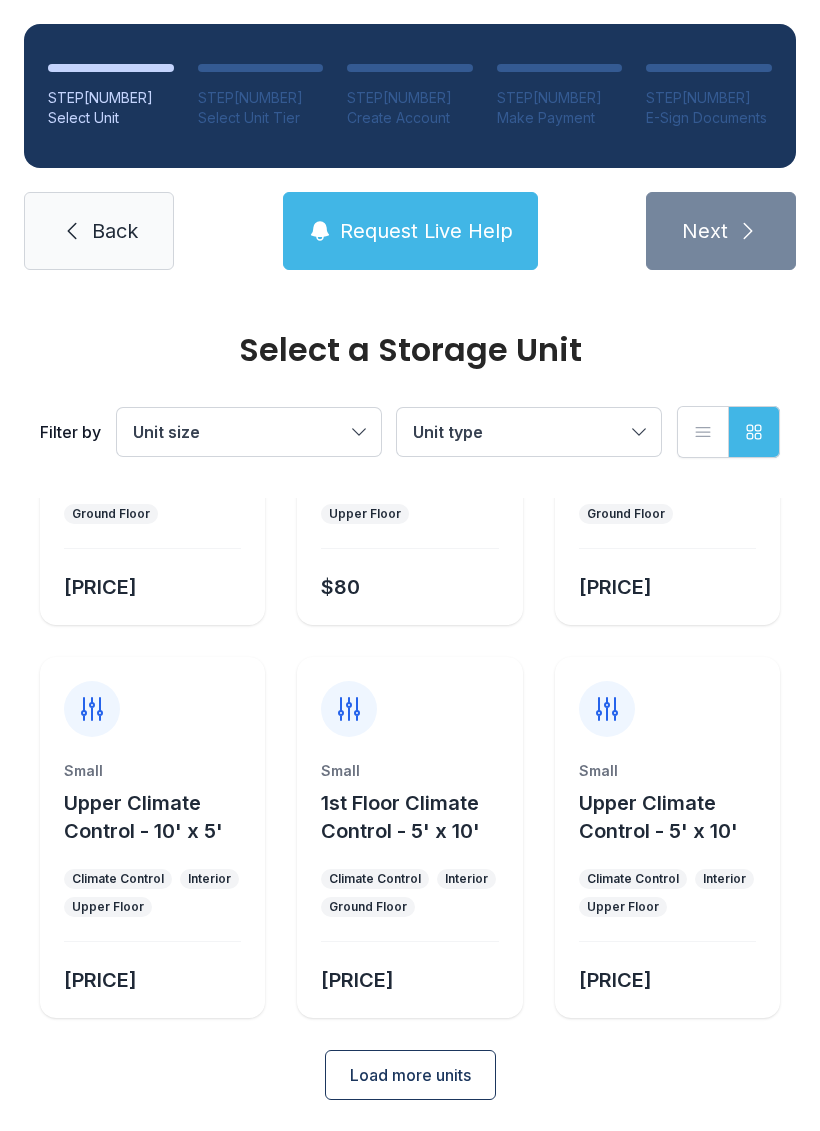 click on "Select a Storage Unit Filter by Unit size Unit type List view Grid view Last Unit Small 1st Floor Climate Control - 5' x 5' Climate Control Interior Ground Floor [PRICE] Small Upper Climate Control - 5' x 5' Climate Control Interior Upper Floor [PRICE] Small 1st Floor Climate Control - 10' x 5' Climate Control Interior Ground Floor [PRICE] Small Upper Climate Control - 10' x 5' Climate Control Interior Upper Floor [PRICE] Small 1st Floor Climate Control - 5' x 10' Climate Control Interior Ground Floor [PRICE] Small Upper Climate Control - 5' x 10' Climate Control Interior Upper Floor [PRICE] Load more units" at bounding box center [410, 618] 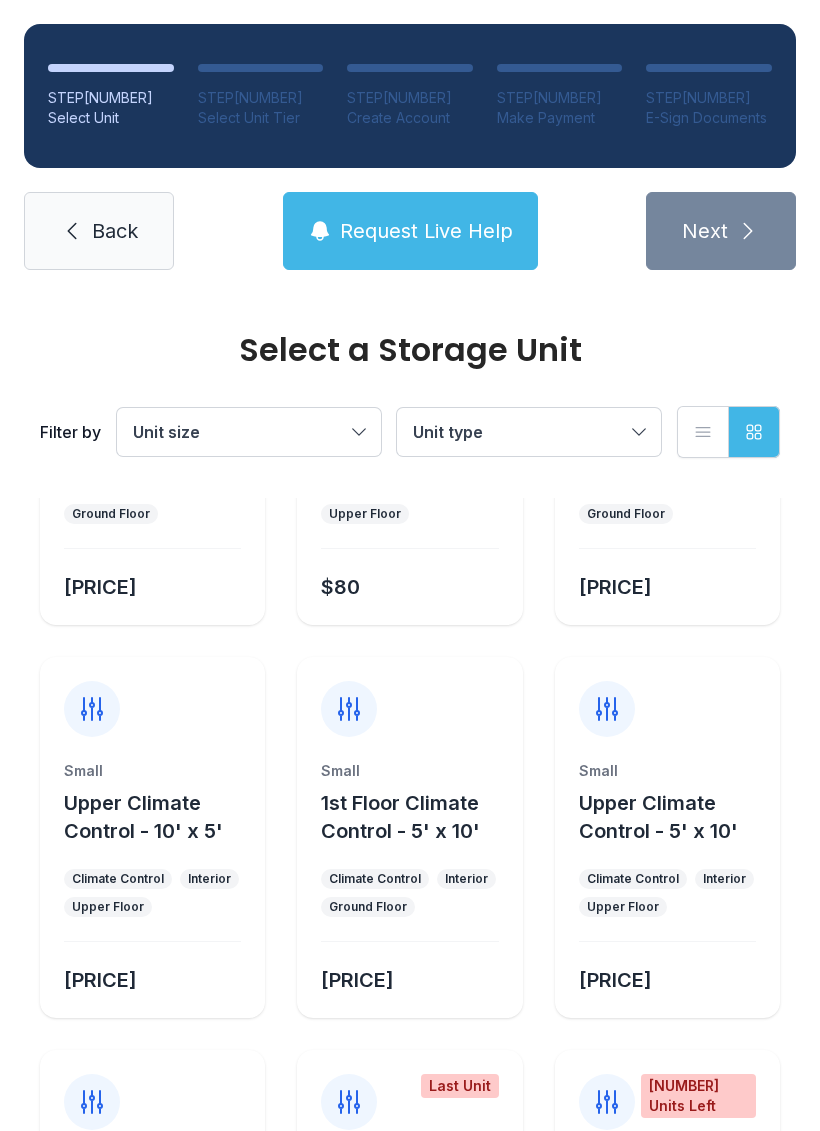 click on "Back" at bounding box center [115, 231] 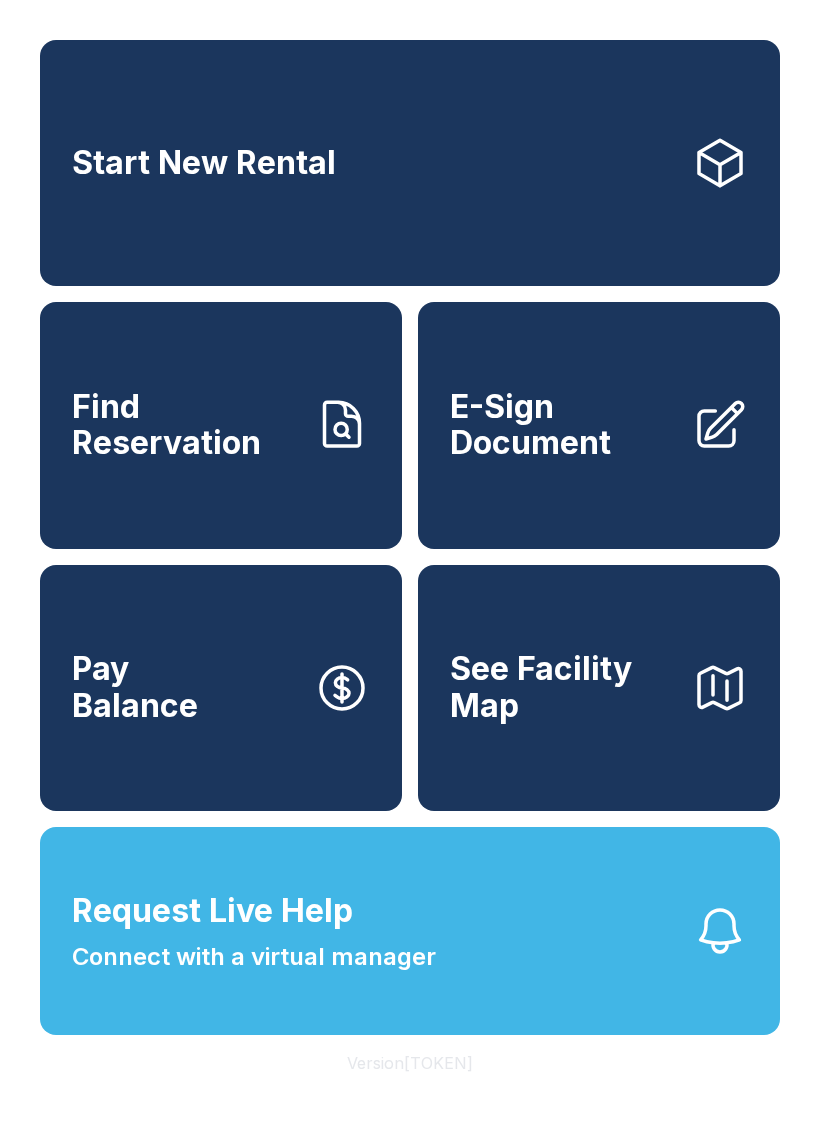 click on "E-Sign Document" at bounding box center (563, 425) 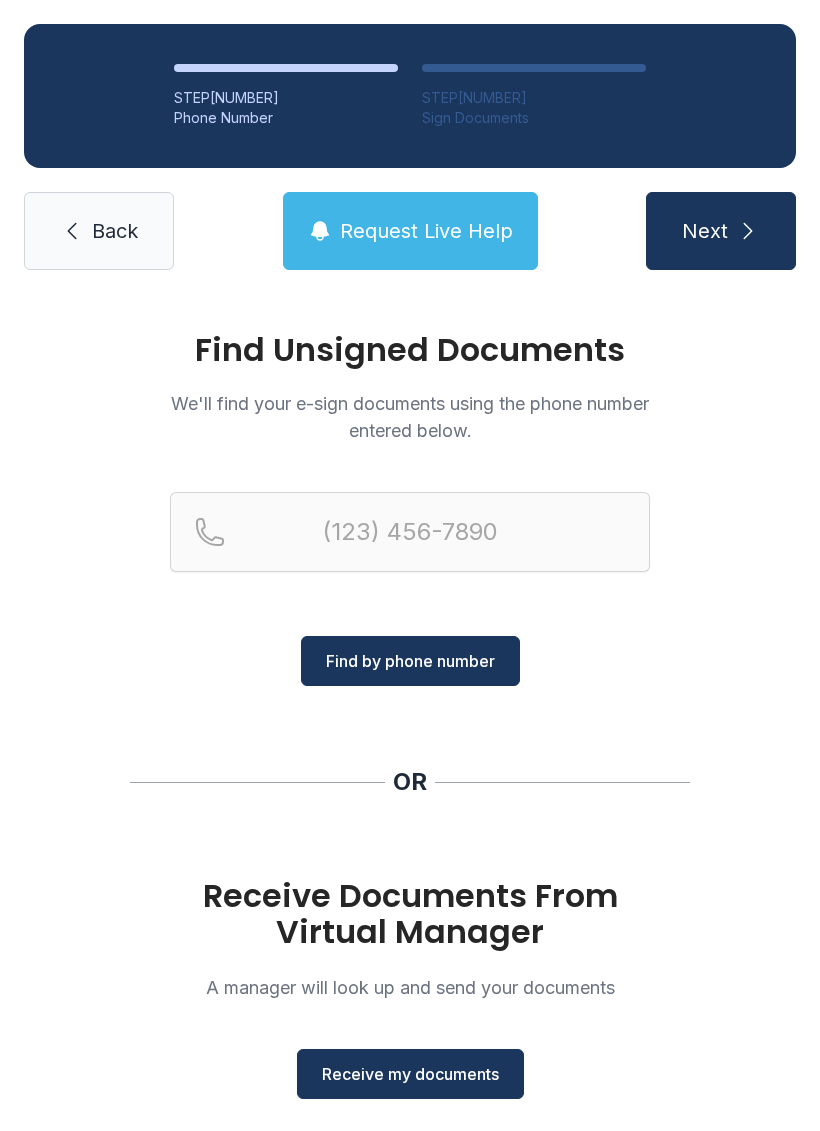 click on "Receive my documents" at bounding box center [410, 1074] 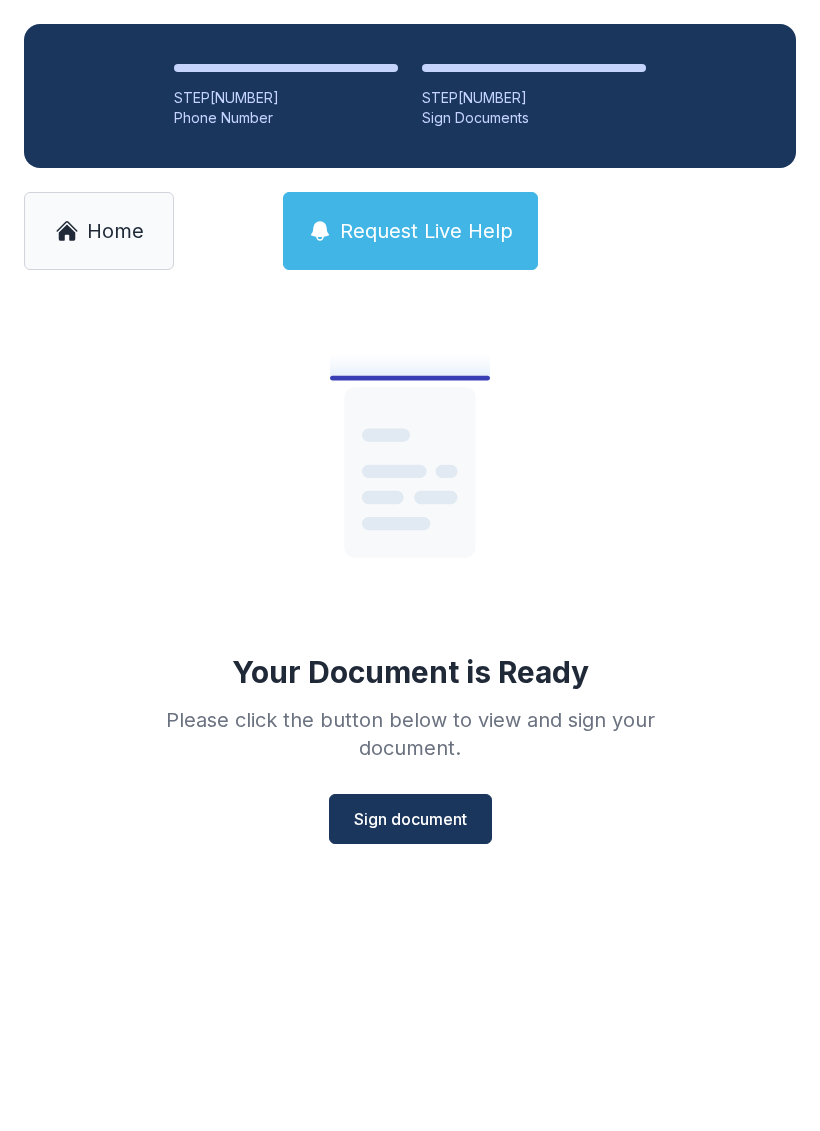click on "Sign document" at bounding box center (410, 819) 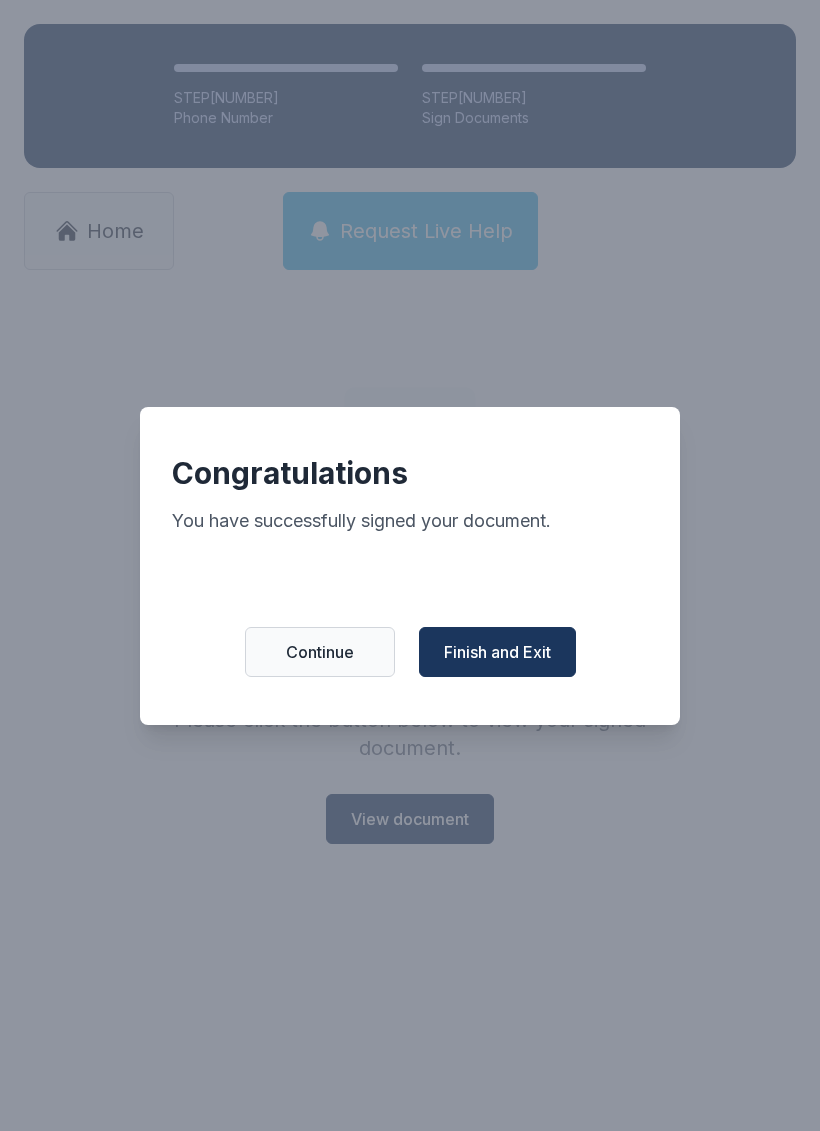 click on "Finish and Exit" at bounding box center [497, 652] 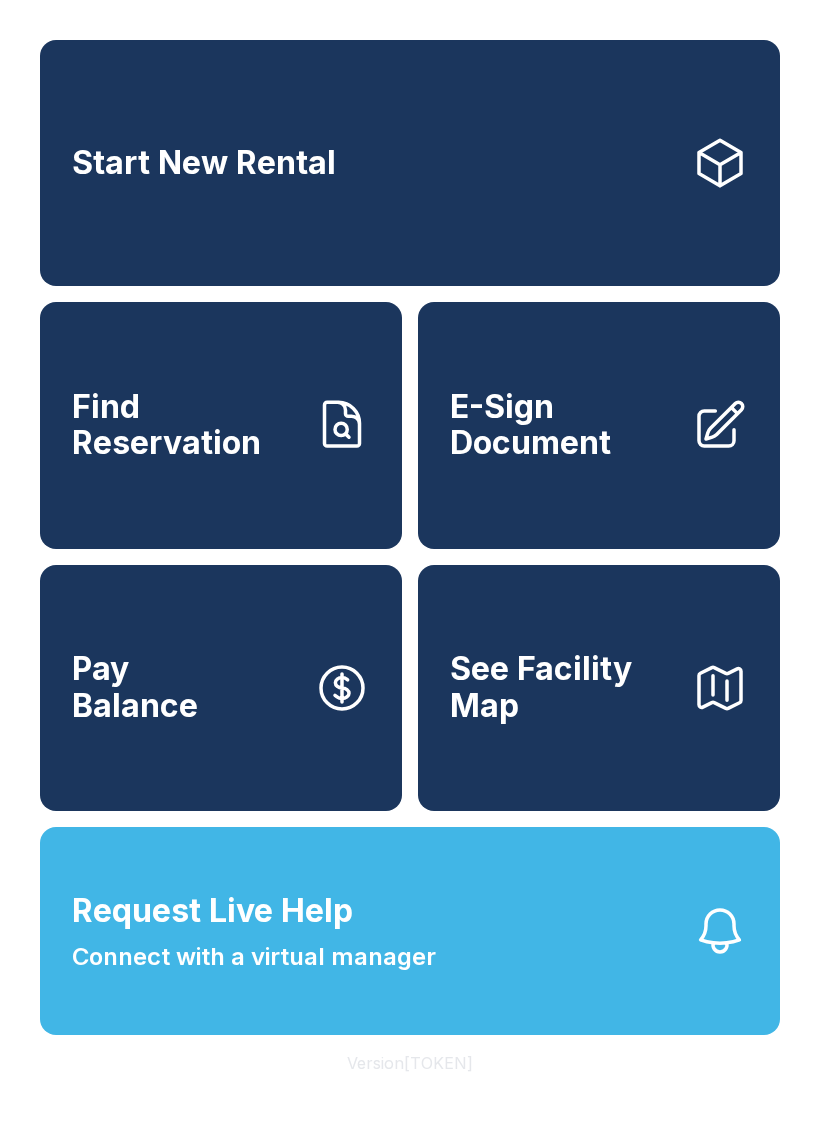 click on "E-Sign Document" at bounding box center (563, 425) 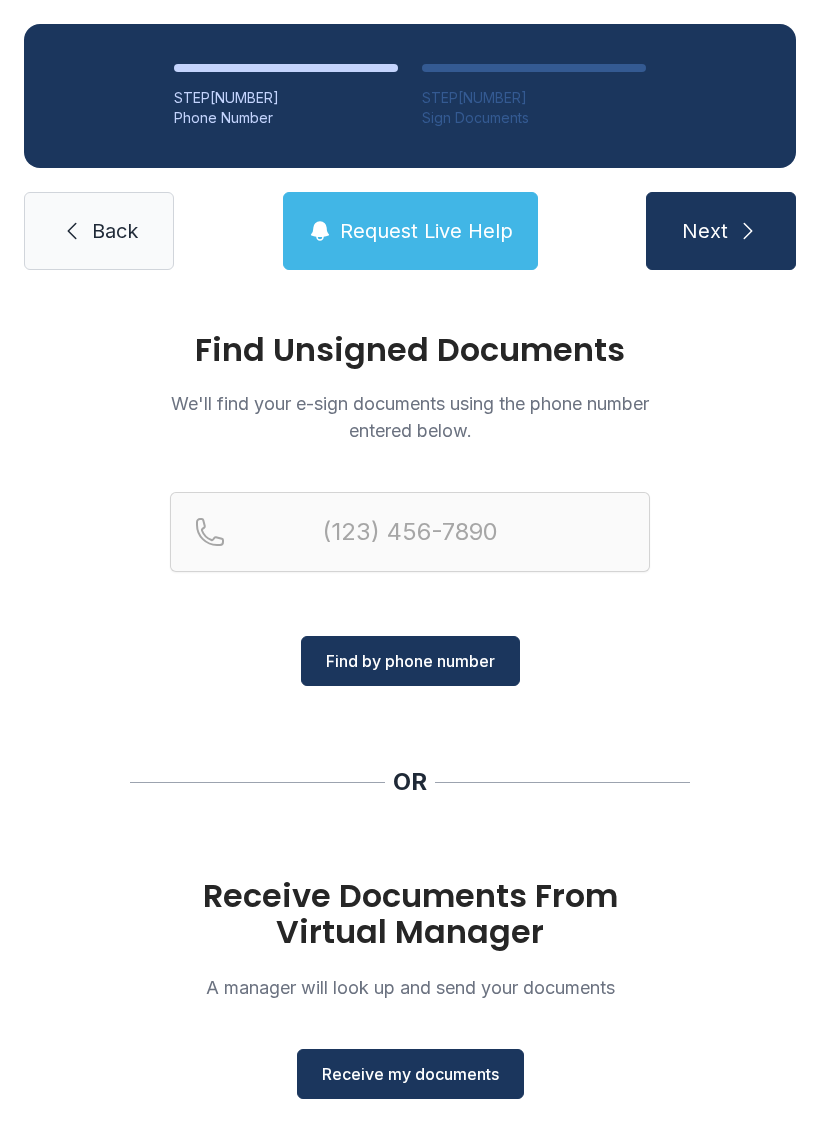 click on "Receive my documents" at bounding box center (410, 1074) 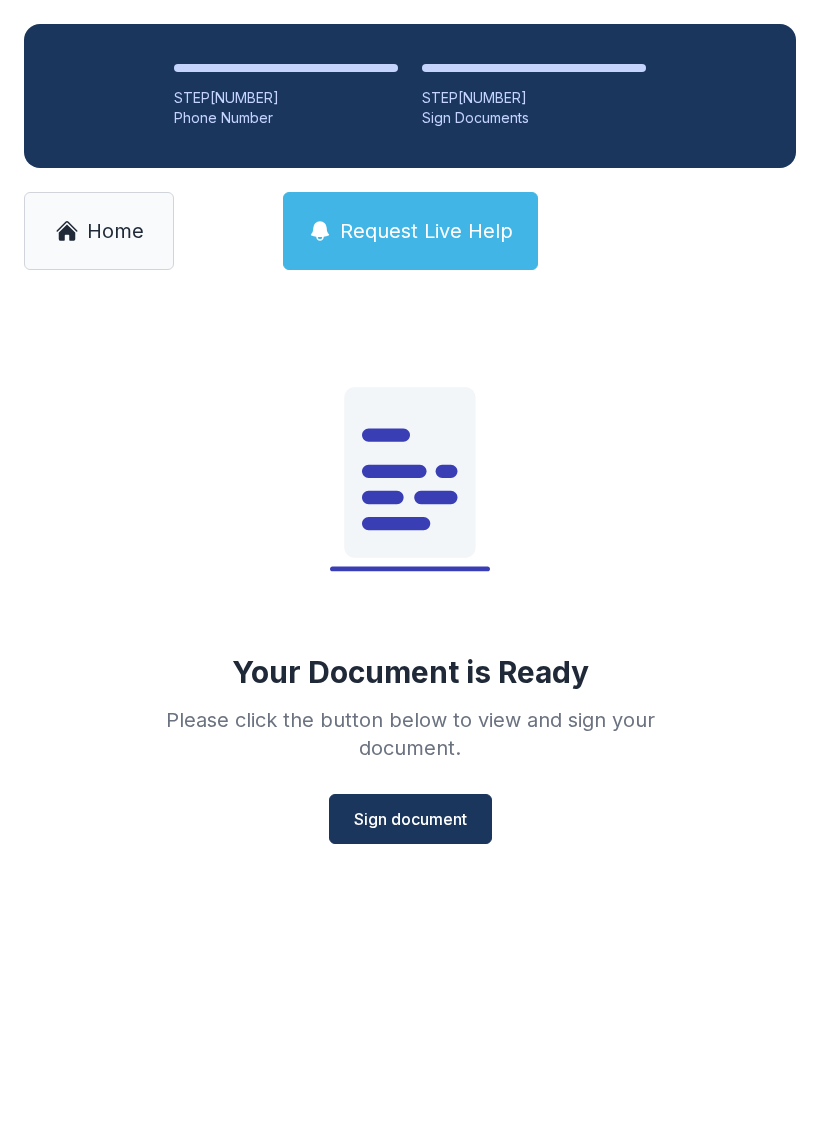 click on "Sign document" at bounding box center [410, 819] 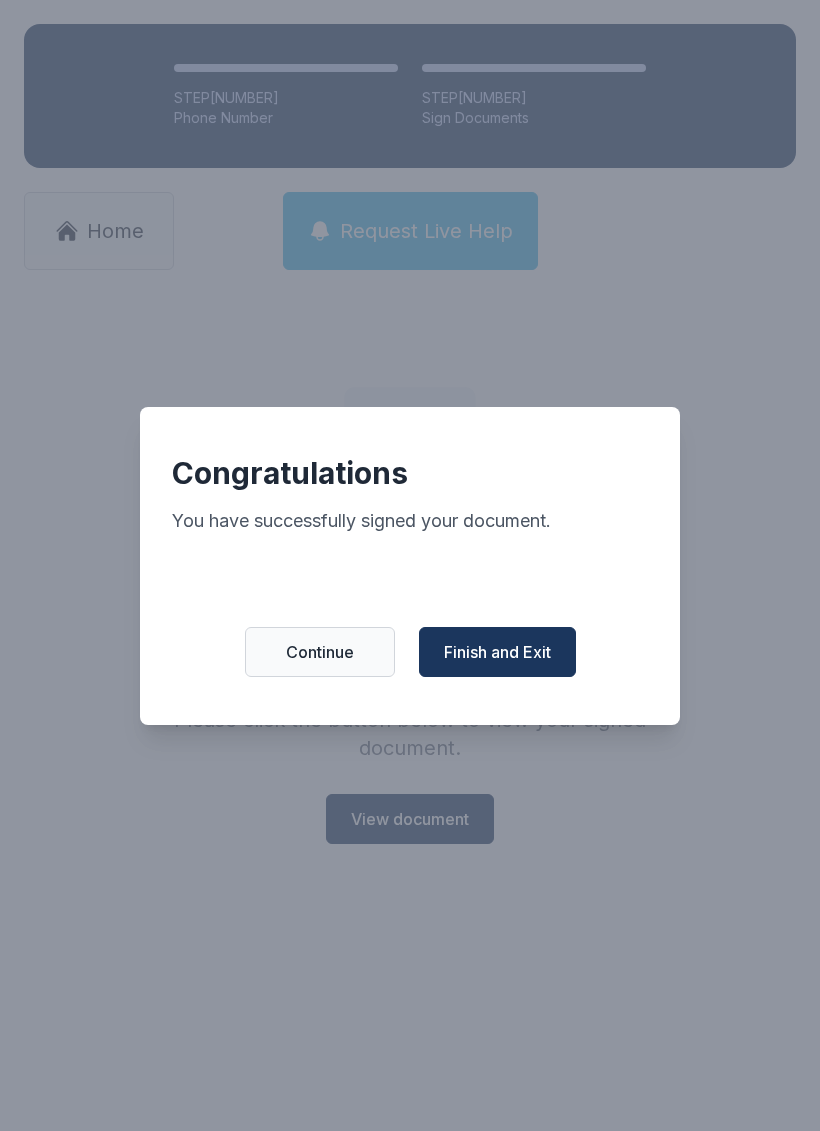 click on "Finish and Exit" at bounding box center (497, 652) 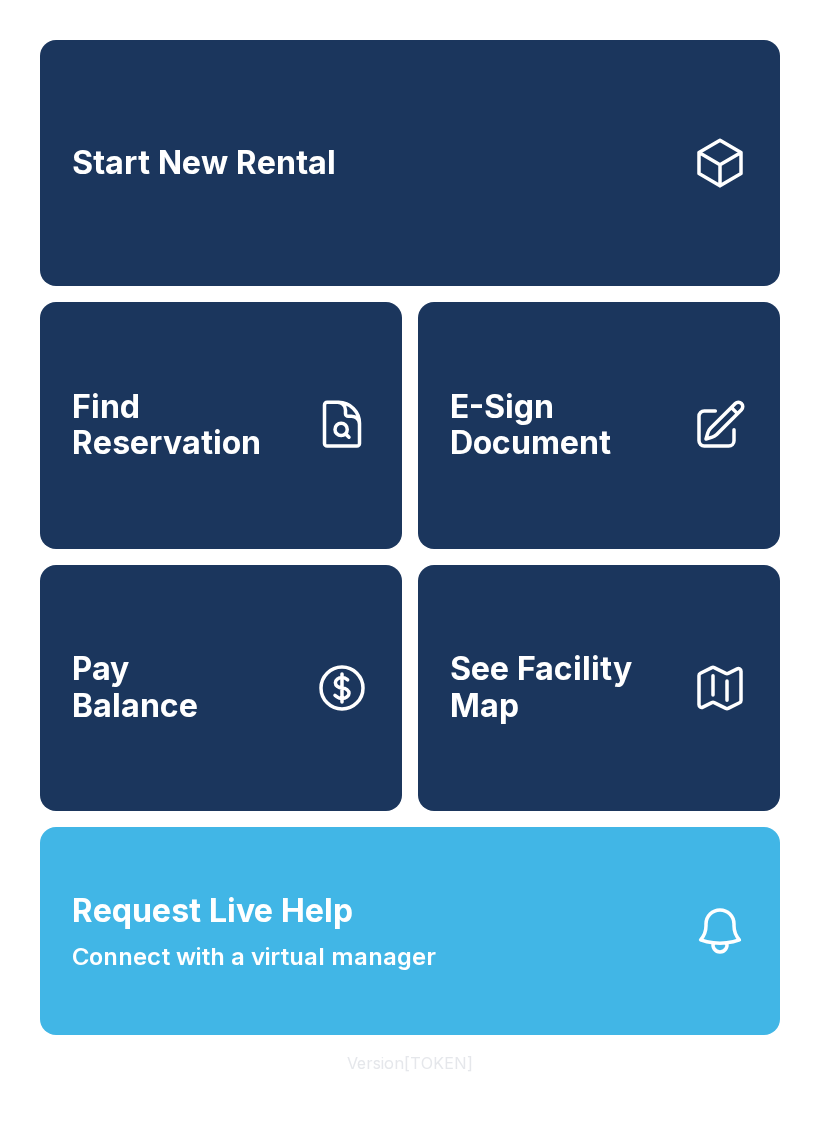 click on "Request Live Help Connect with a virtual manager" at bounding box center (410, 931) 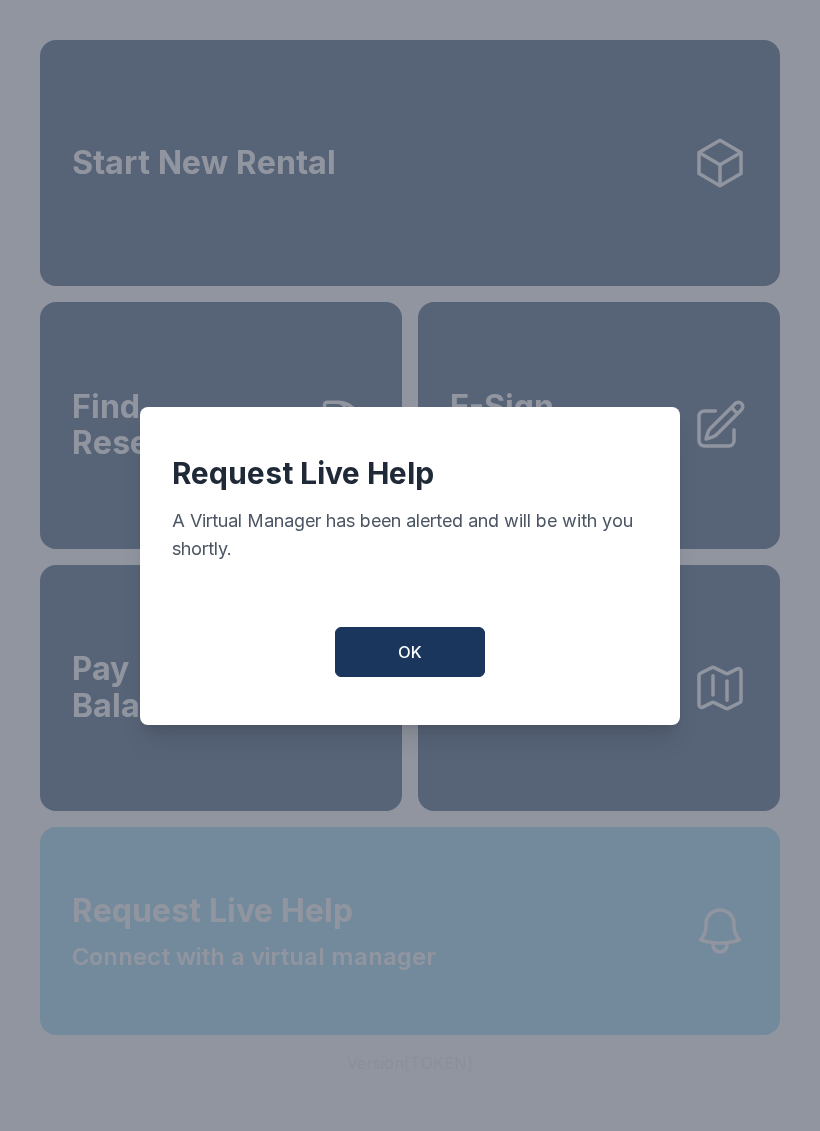 click on "Request Live Help A Virtual Manager has been alerted and will be with you shortly. OK" at bounding box center [410, 565] 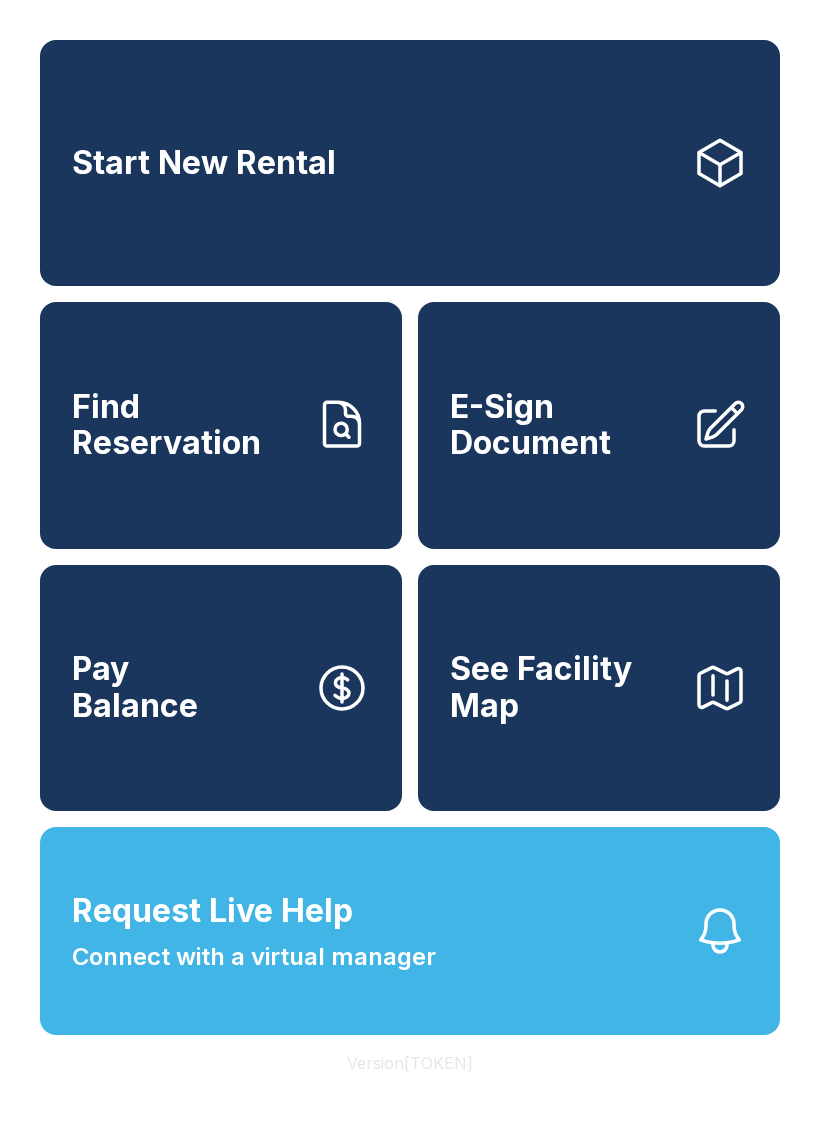 click on "Start New Rental" at bounding box center [410, 163] 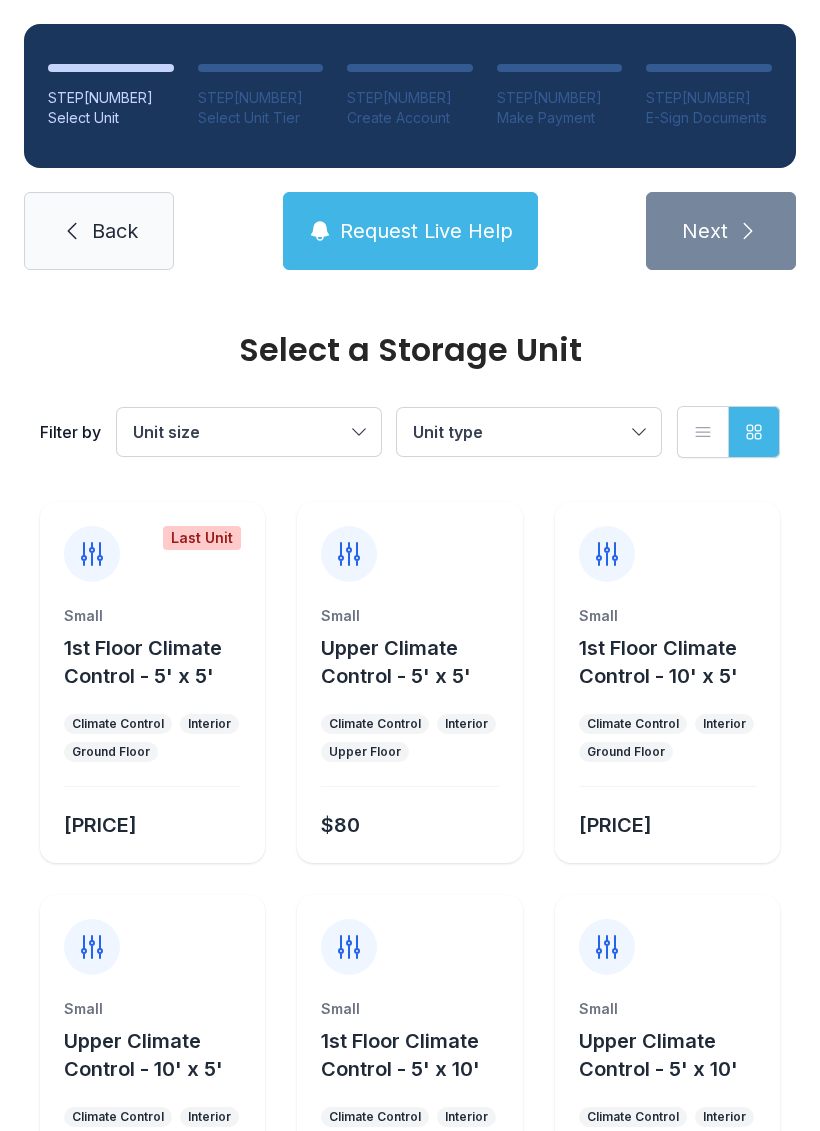 scroll, scrollTop: 0, scrollLeft: 0, axis: both 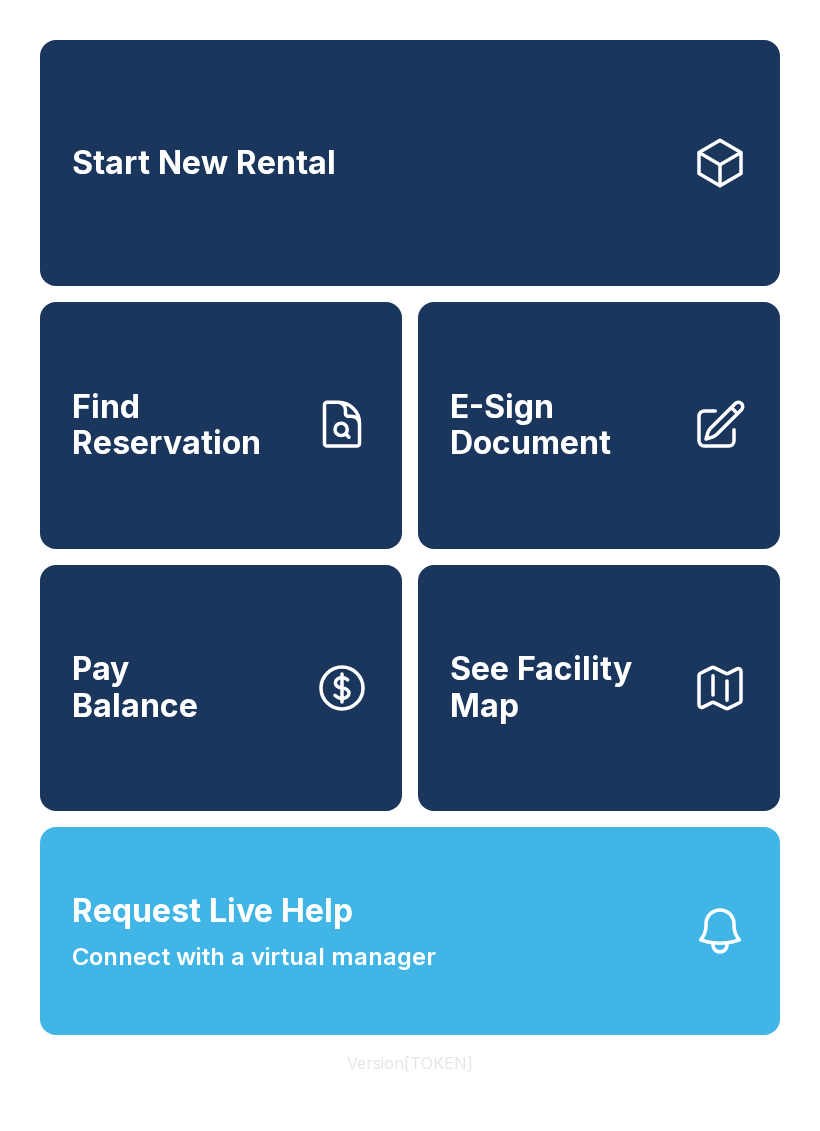 click on "Start New Rental" at bounding box center [410, 163] 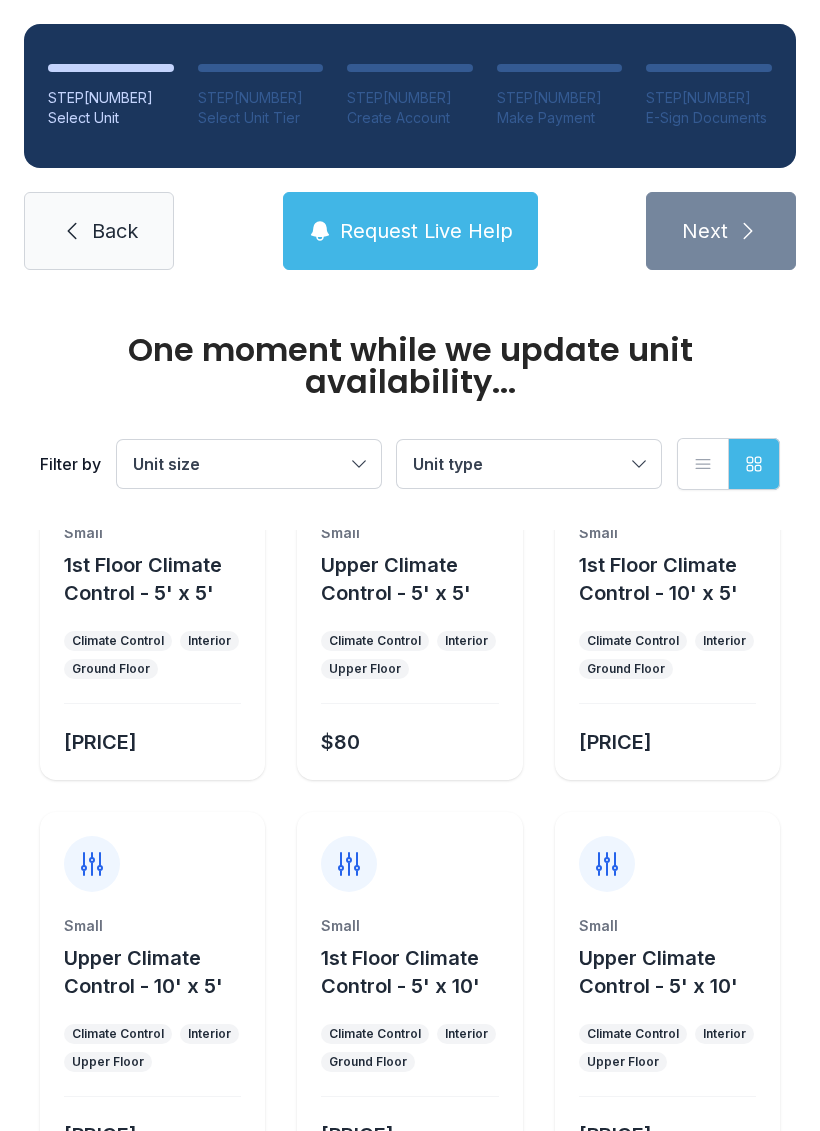 scroll, scrollTop: 123, scrollLeft: 0, axis: vertical 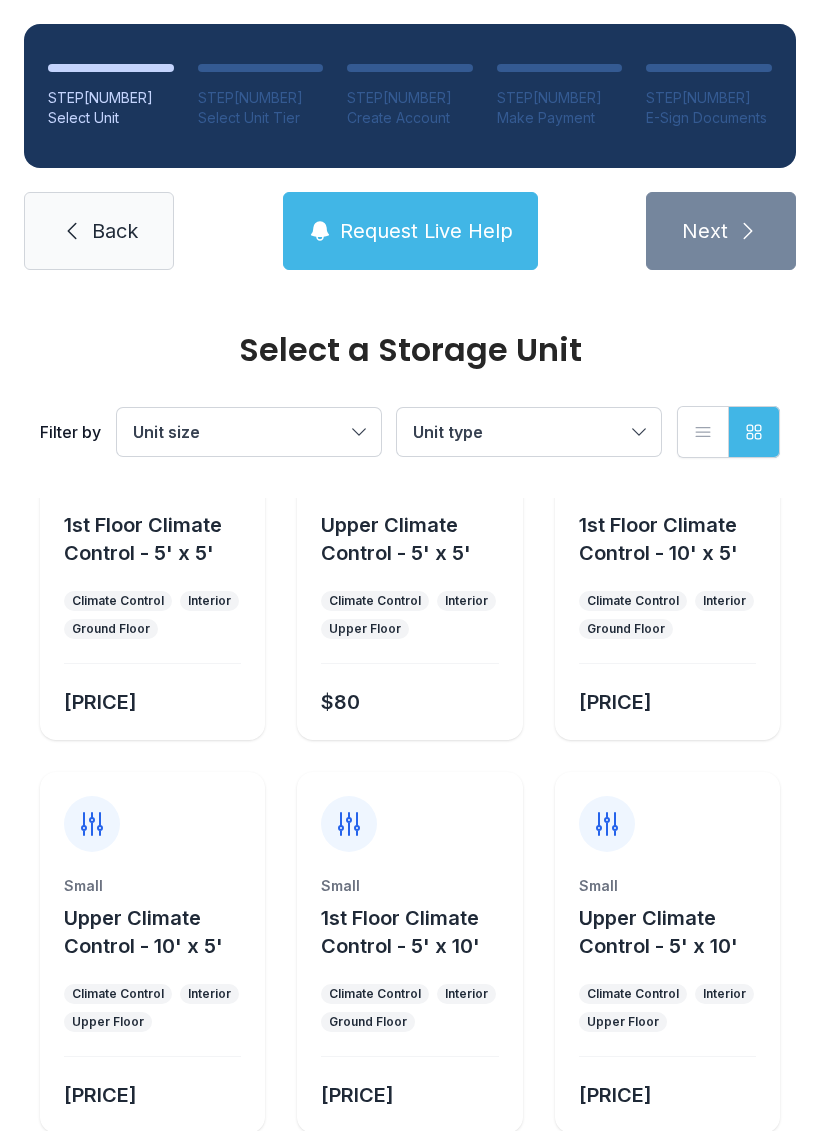 click on "Filter by Unit size Unit type List view Grid view" at bounding box center (410, 432) 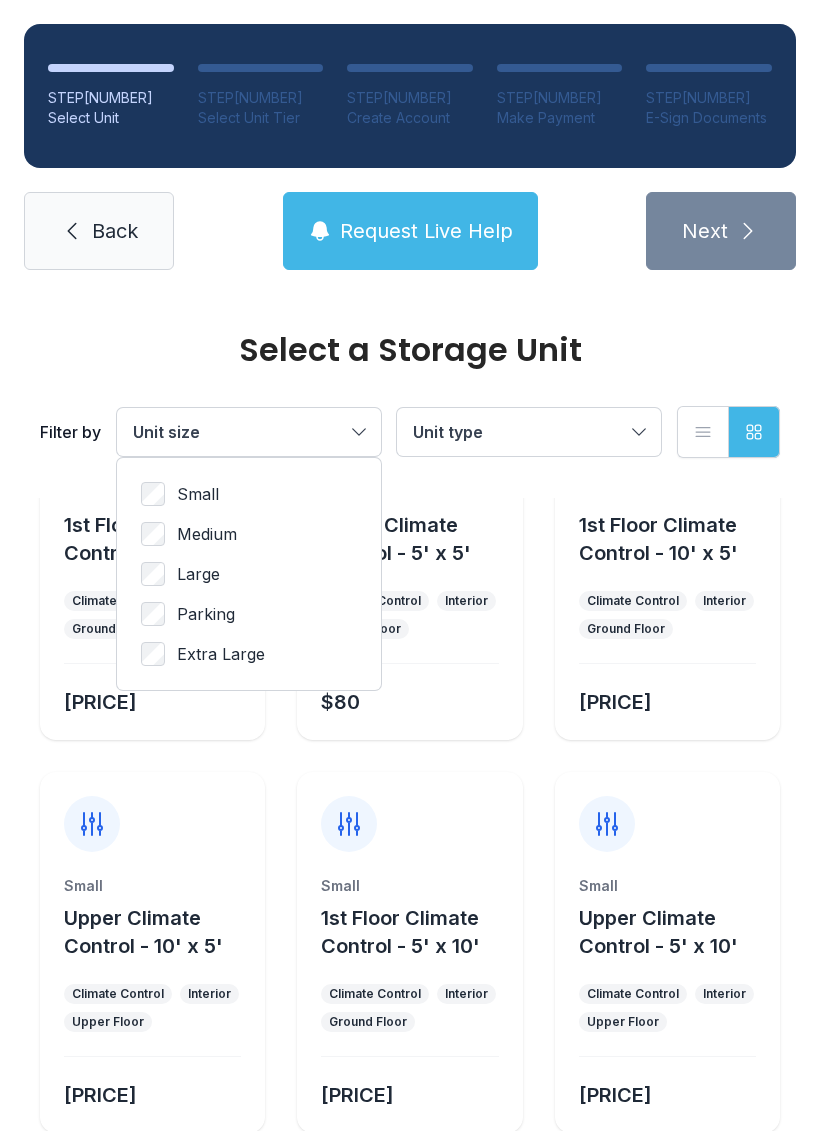 click on "Small Medium Large Parking Extra Large" at bounding box center [249, 574] 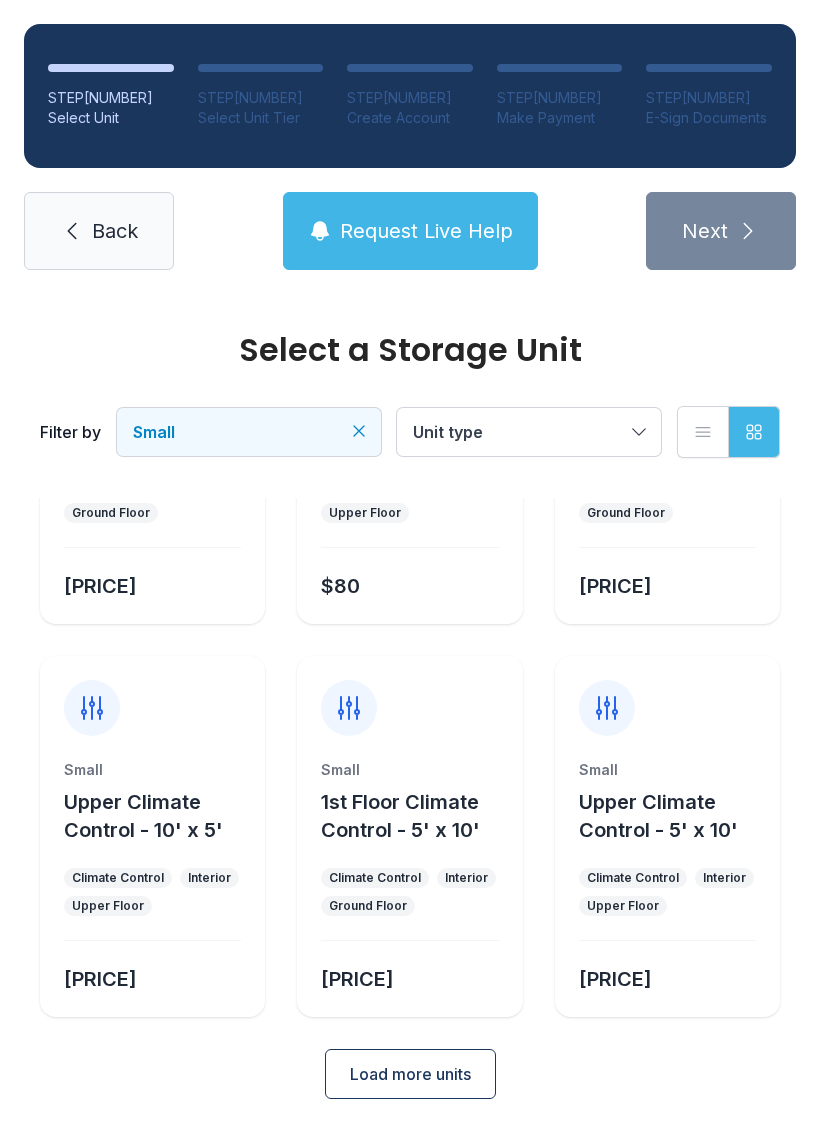 scroll, scrollTop: 238, scrollLeft: 0, axis: vertical 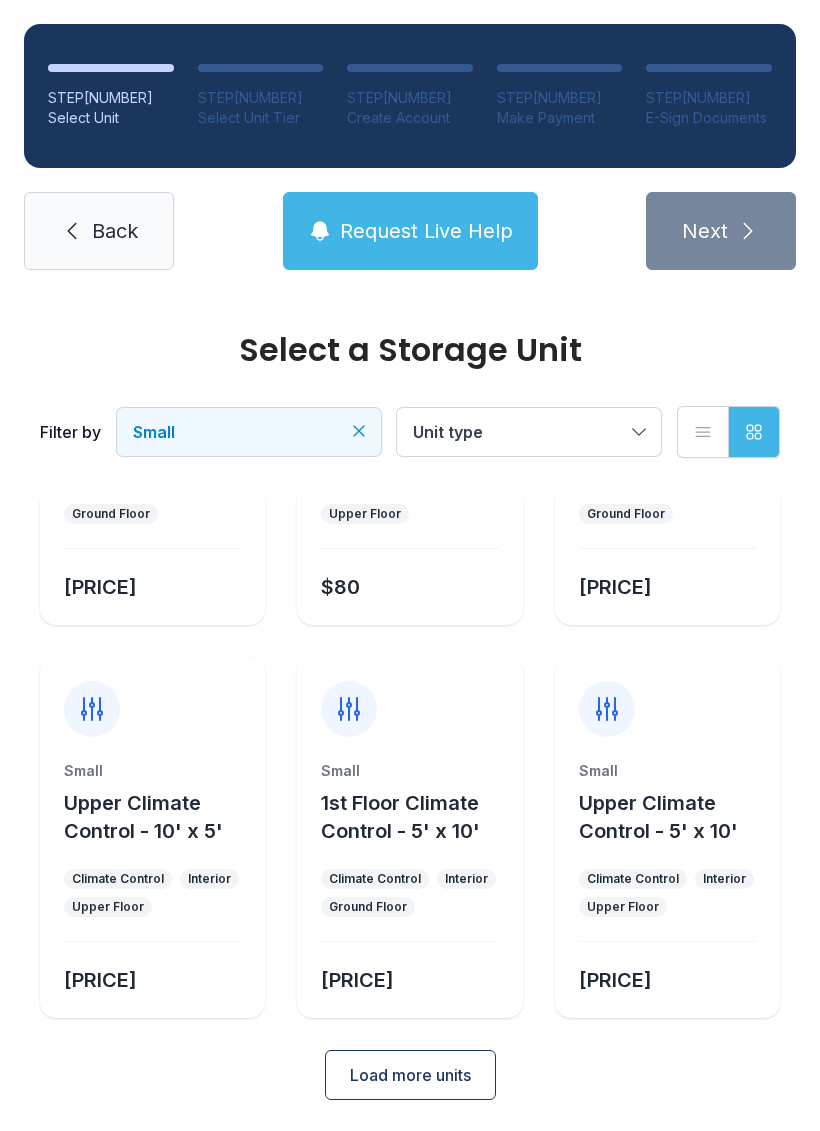 click on "Load more units" at bounding box center [410, 1075] 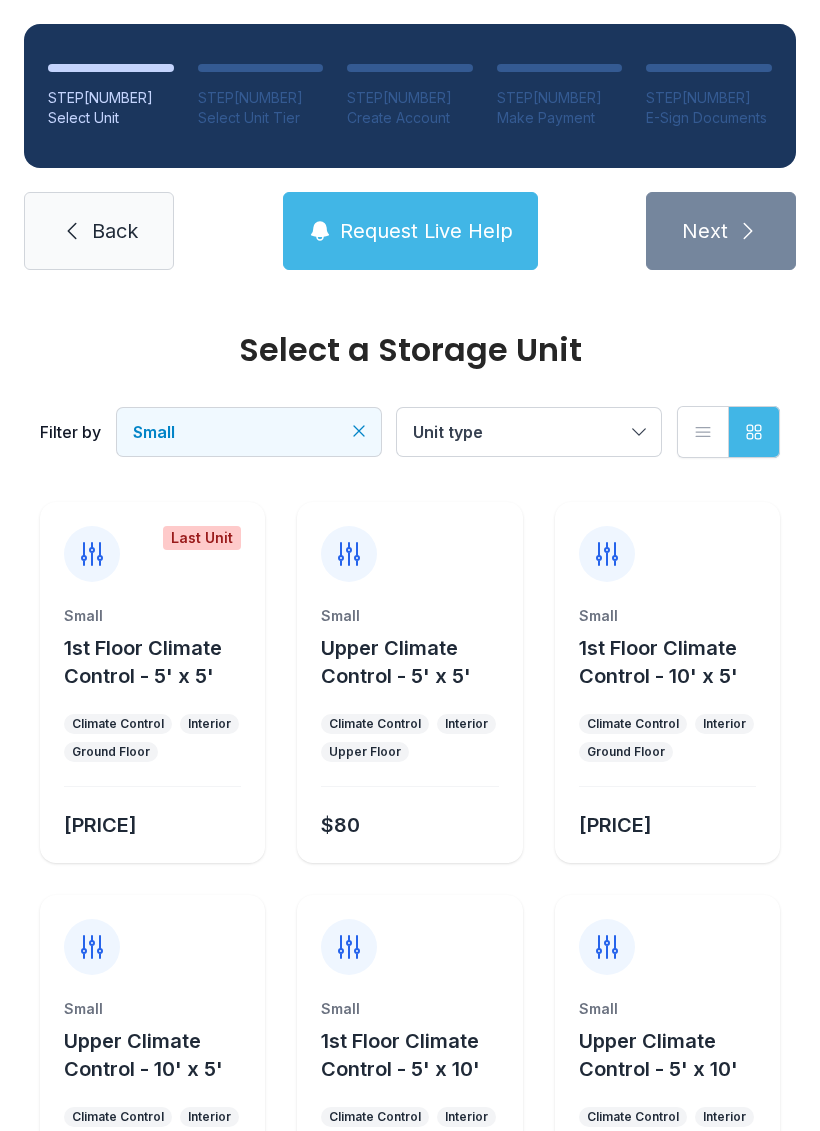 scroll, scrollTop: 0, scrollLeft: 0, axis: both 